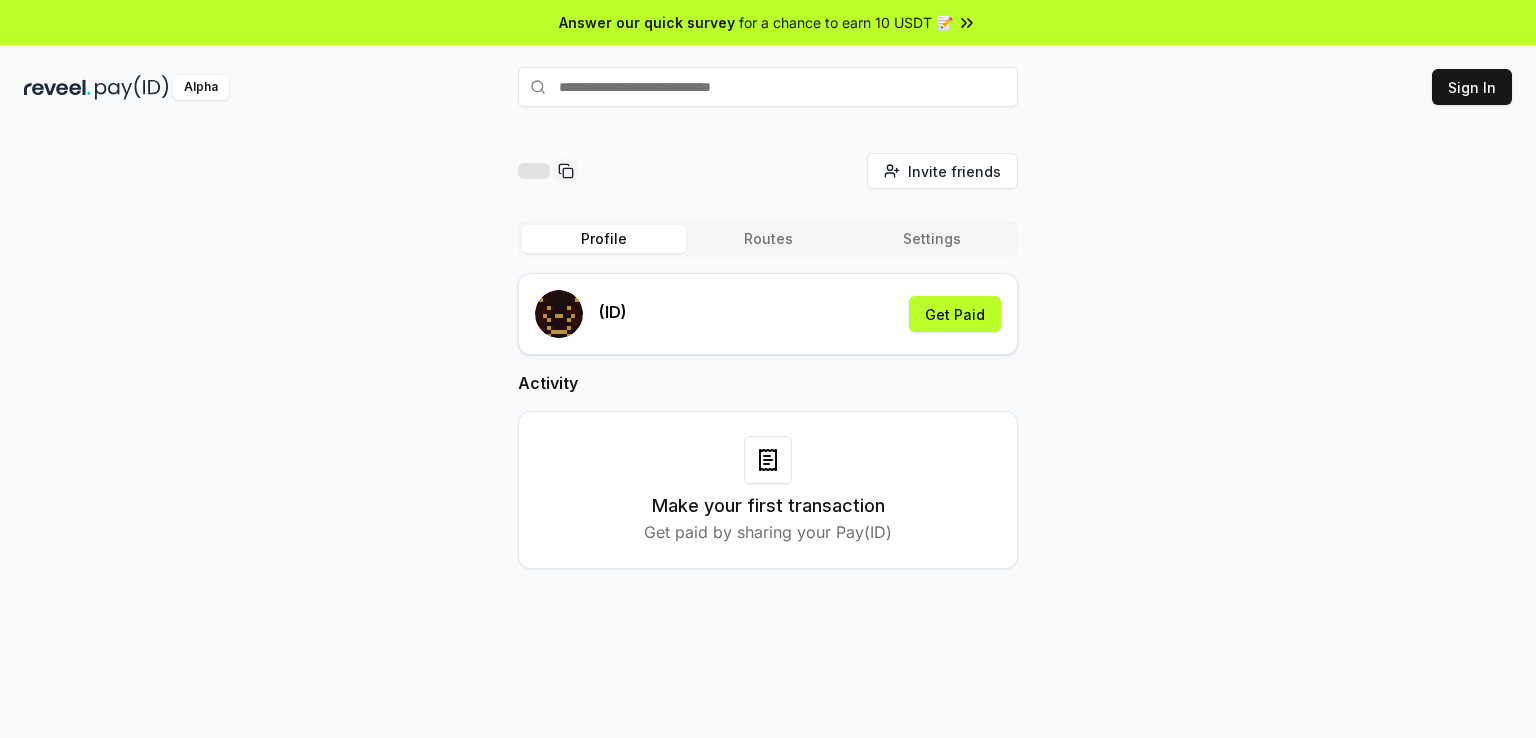 scroll, scrollTop: 0, scrollLeft: 0, axis: both 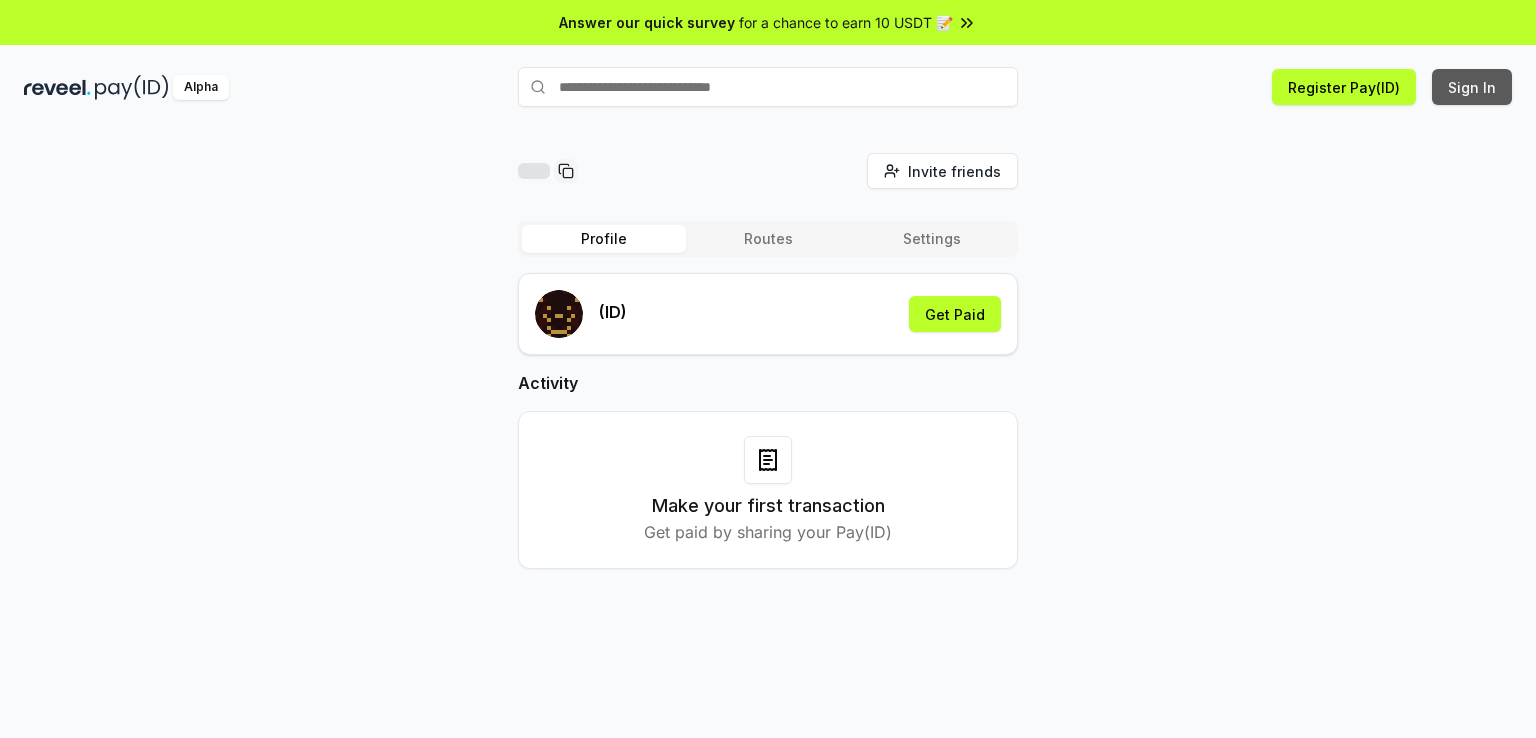 click on "Sign In" at bounding box center (1472, 87) 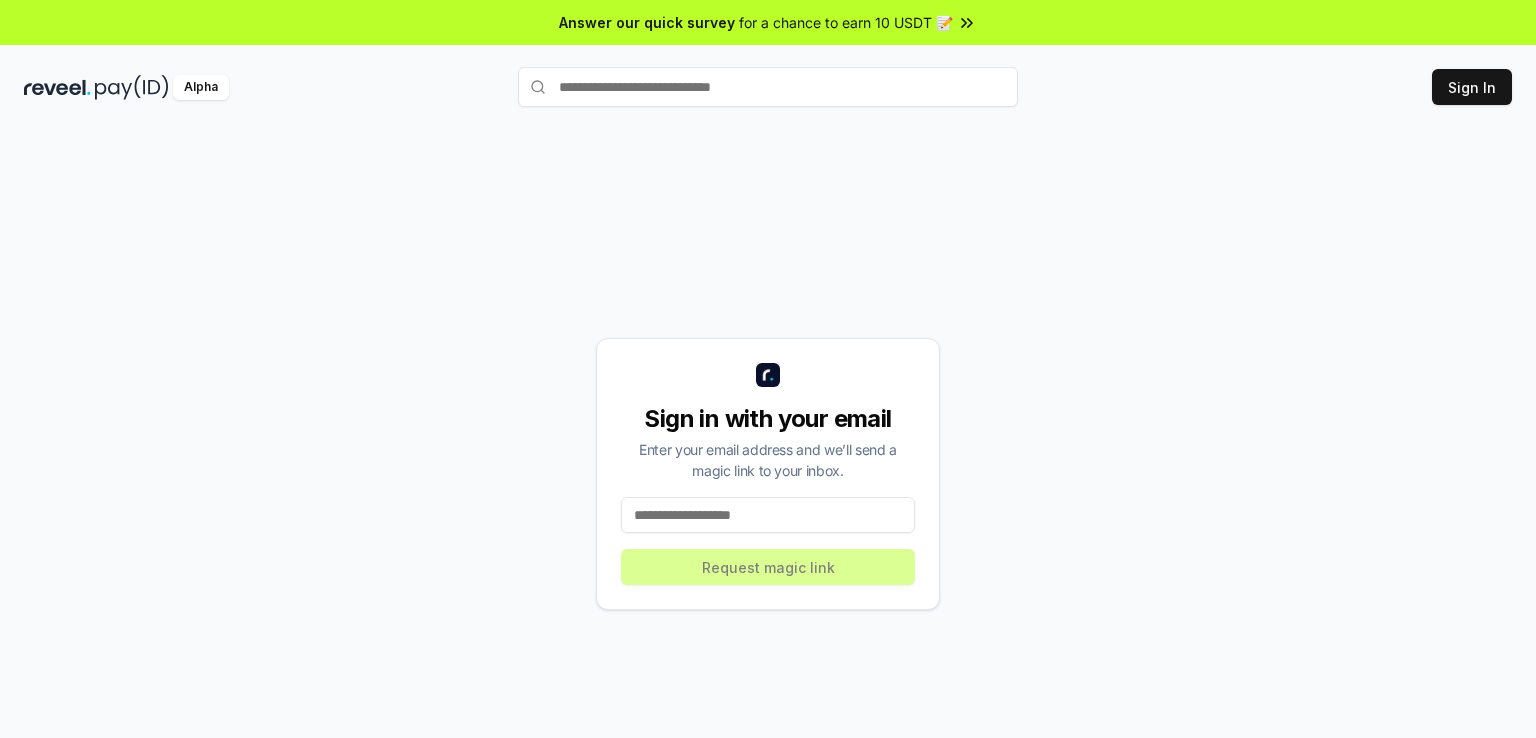 scroll, scrollTop: 0, scrollLeft: 0, axis: both 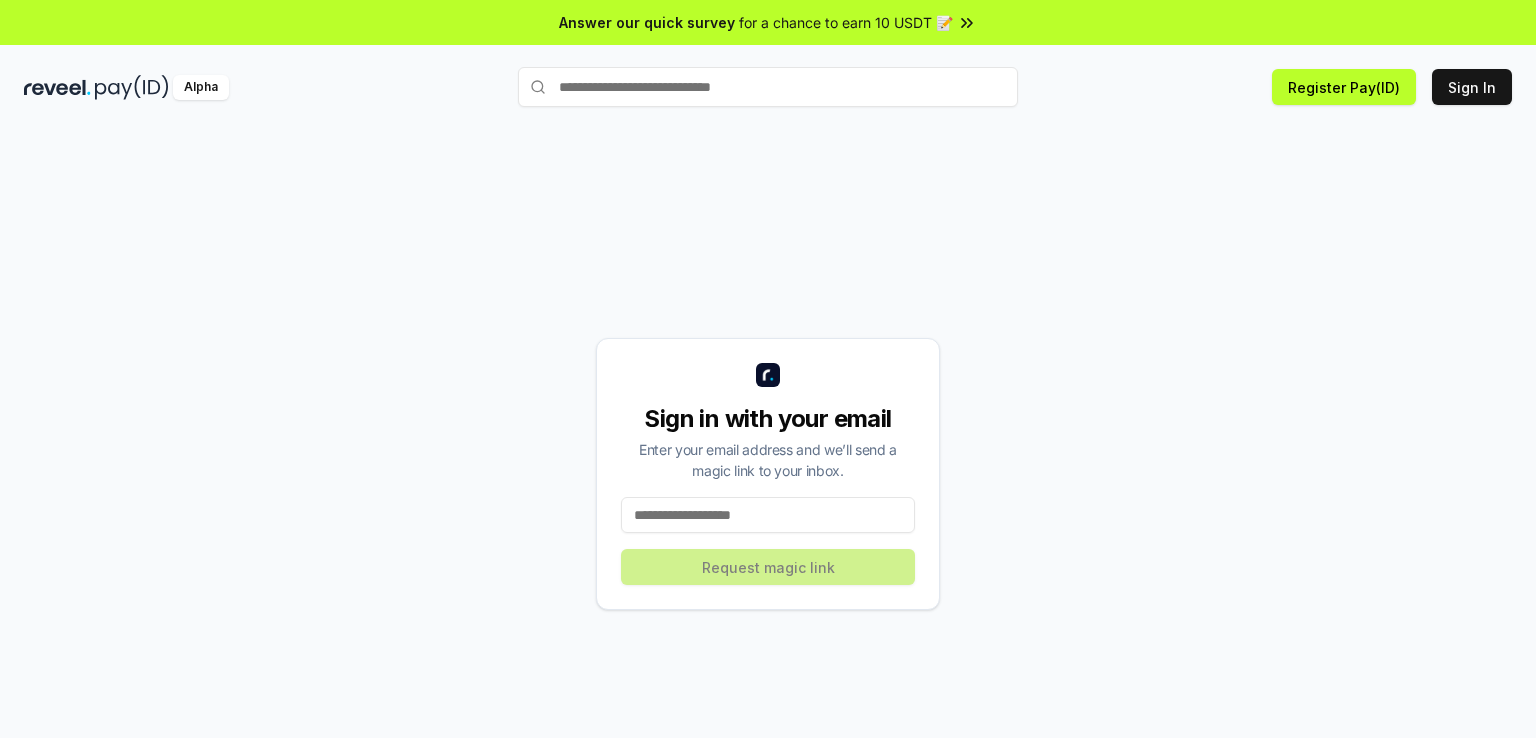 paste on "**********" 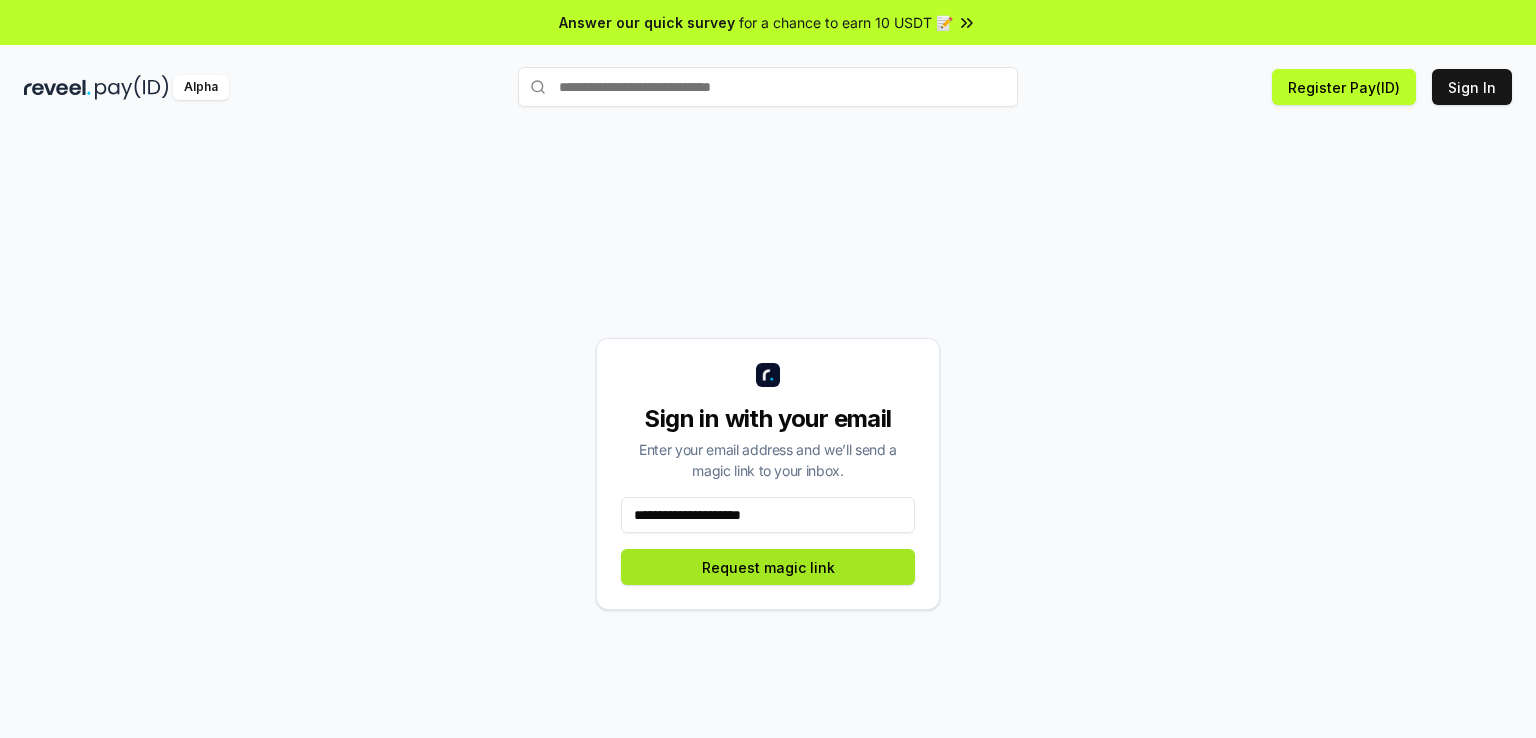 type on "**********" 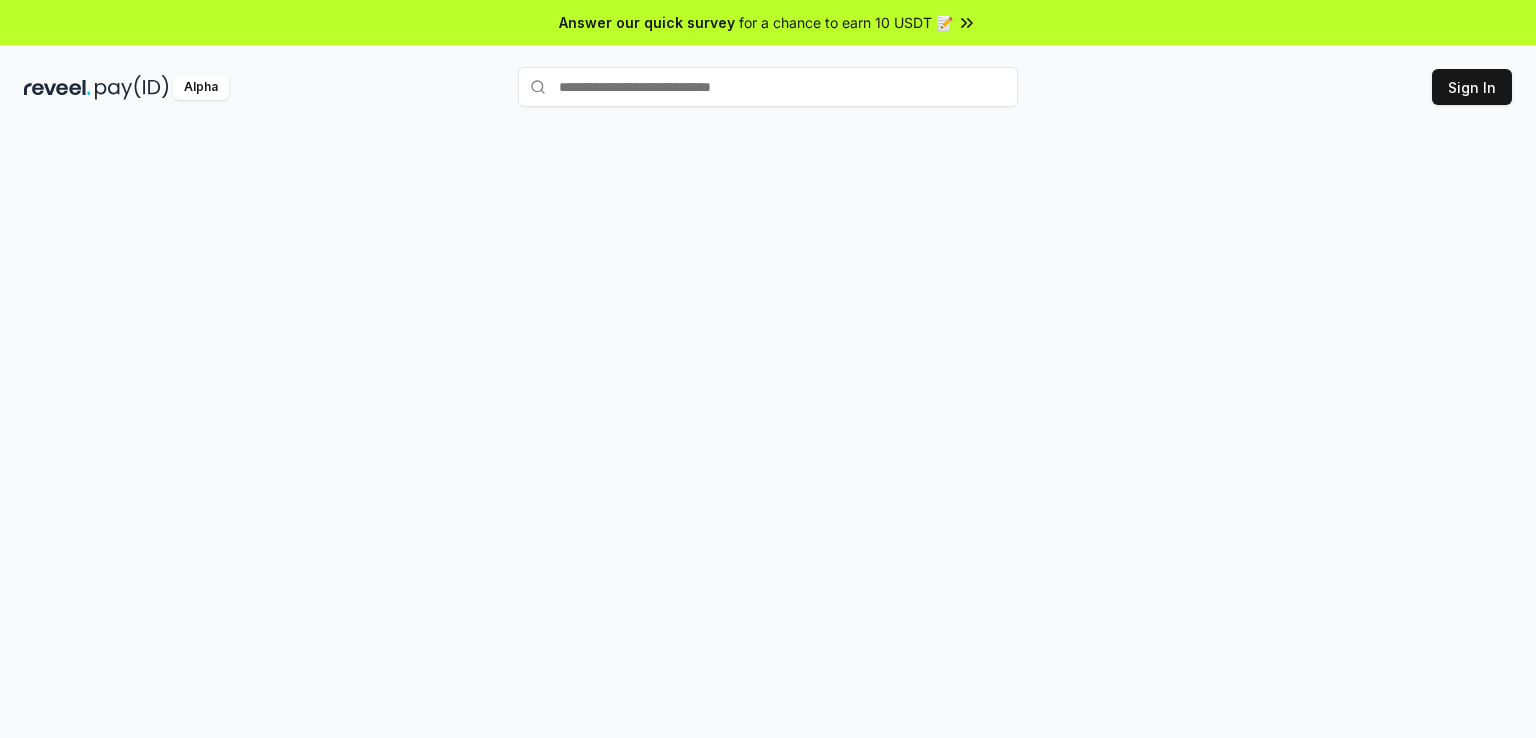 scroll, scrollTop: 0, scrollLeft: 0, axis: both 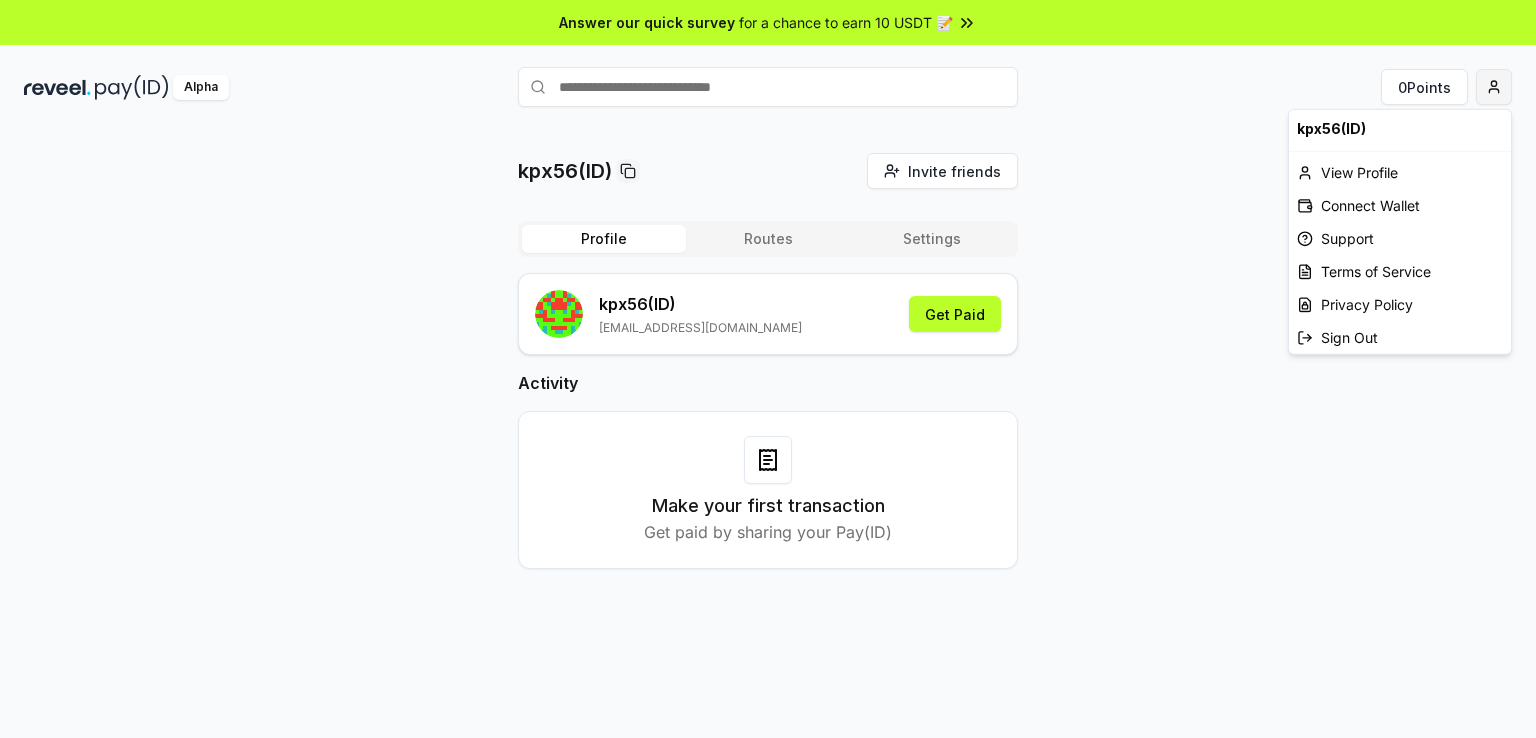 click on "Answer our quick survey for a chance to earn 10 USDT 📝 Alpha   0  Points kpx56(ID) Invite friends Invite Profile Routes Settings kpx56 (ID) kpx56@allreview4u.com Get Paid Activity Make your first transaction Get paid by sharing your Pay(ID) kpx56(ID)   View Profile   Connect Wallet   Support   Terms of Service   Privacy Policy   Sign Out" at bounding box center [768, 369] 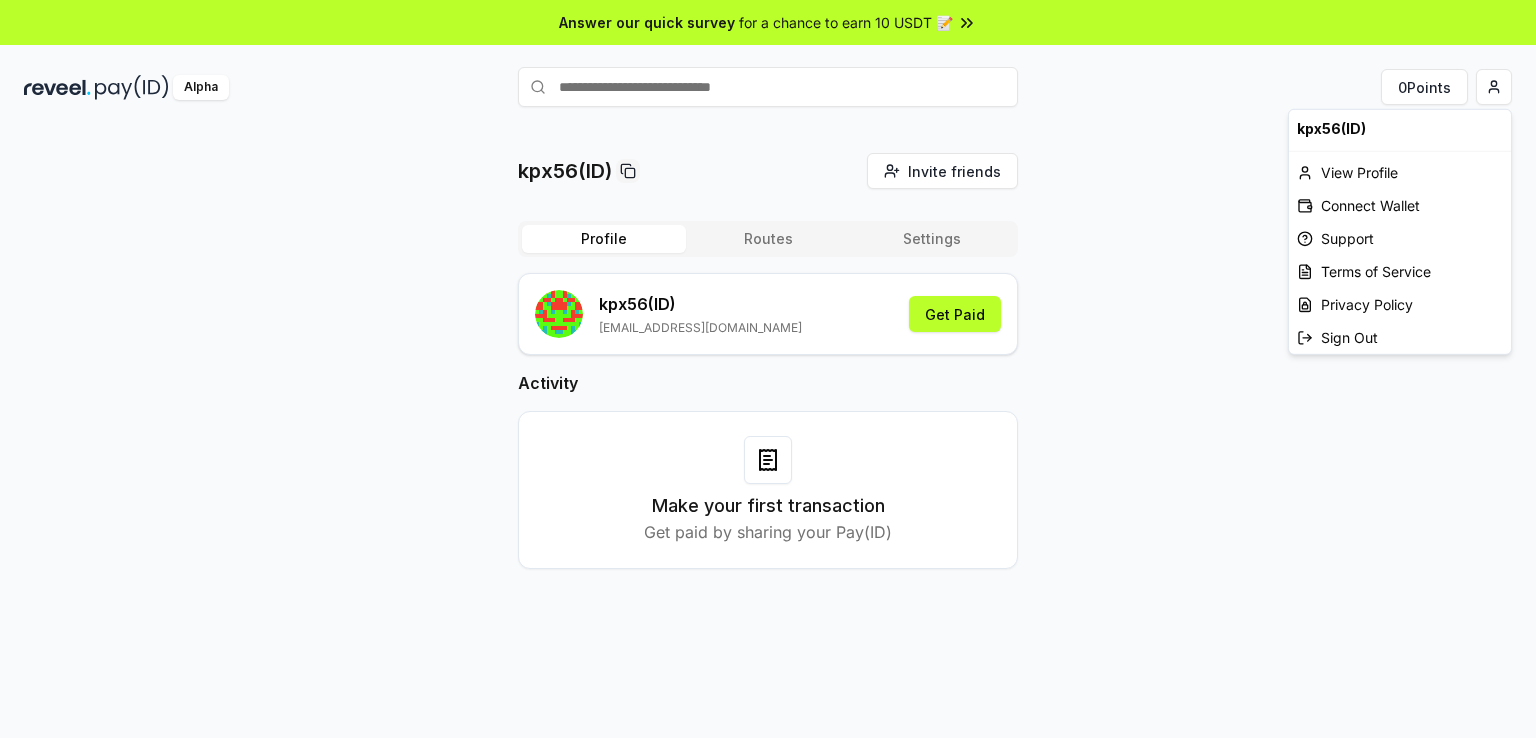 click on "Answer our quick survey for a chance to earn 10 USDT 📝 Alpha   0  Points kpx56(ID) Invite friends Invite Profile Routes Settings kpx56 (ID) kpx56@allreview4u.com Get Paid Activity Make your first transaction Get paid by sharing your Pay(ID) kpx56(ID)   View Profile   Connect Wallet   Support   Terms of Service   Privacy Policy   Sign Out" at bounding box center [768, 369] 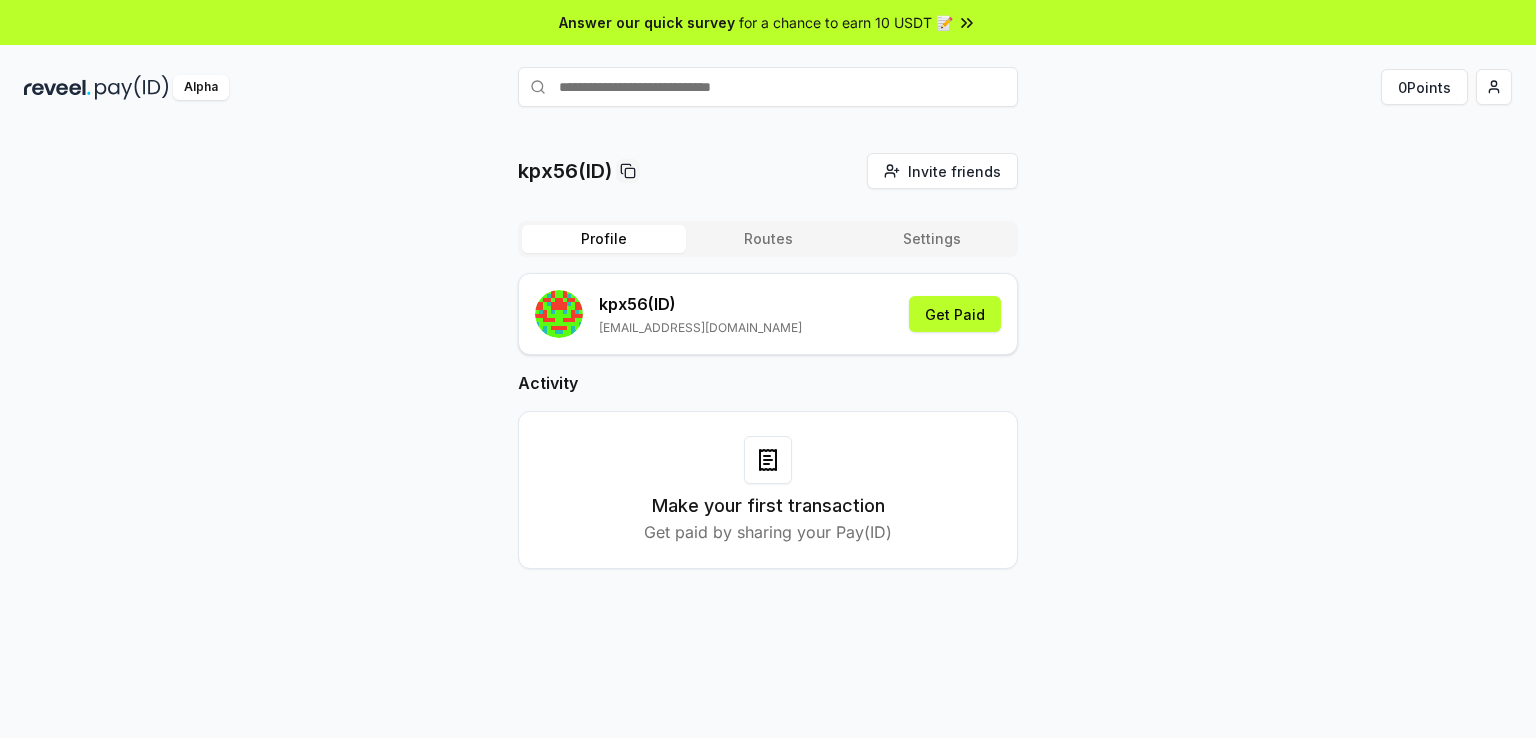 click on "0  Points" at bounding box center [1424, 87] 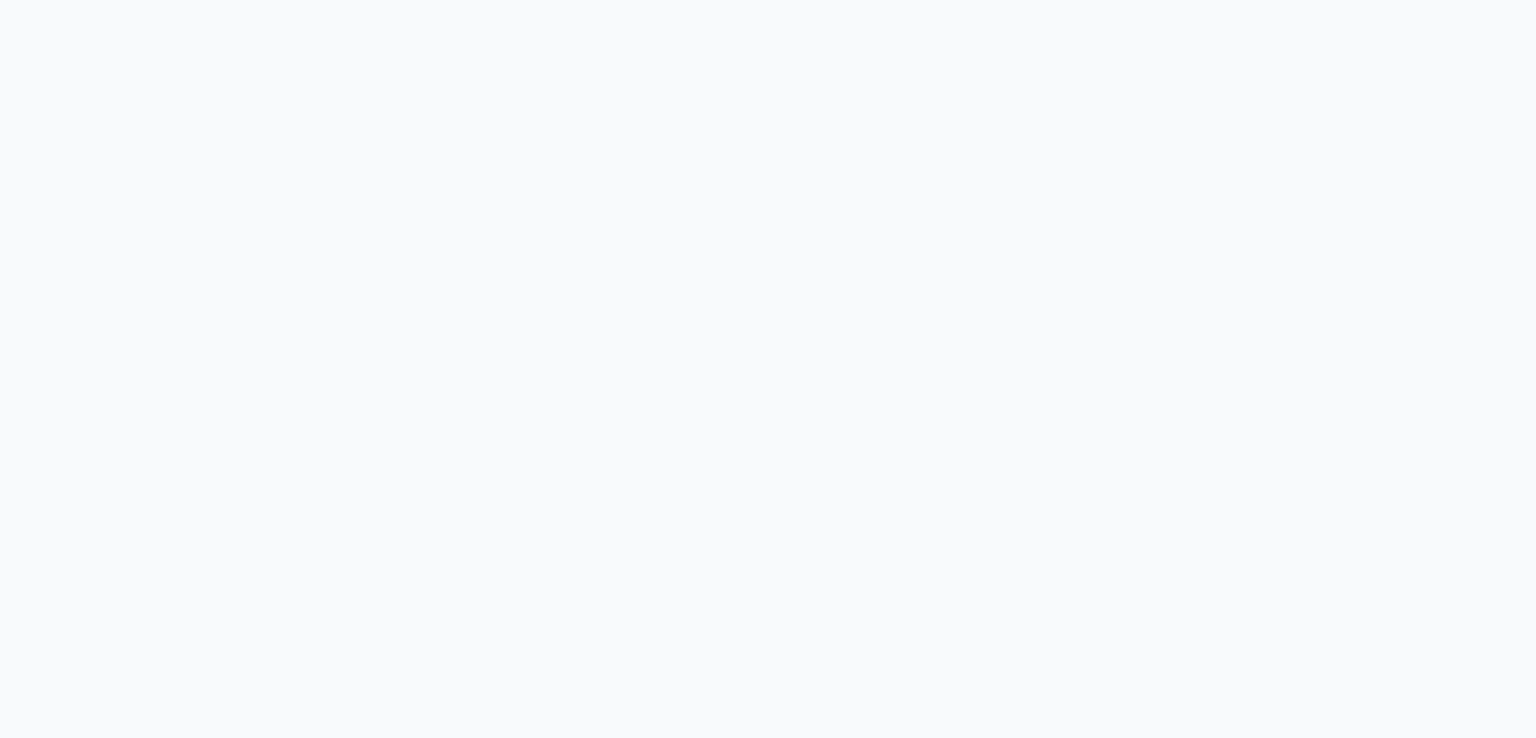 scroll, scrollTop: 0, scrollLeft: 0, axis: both 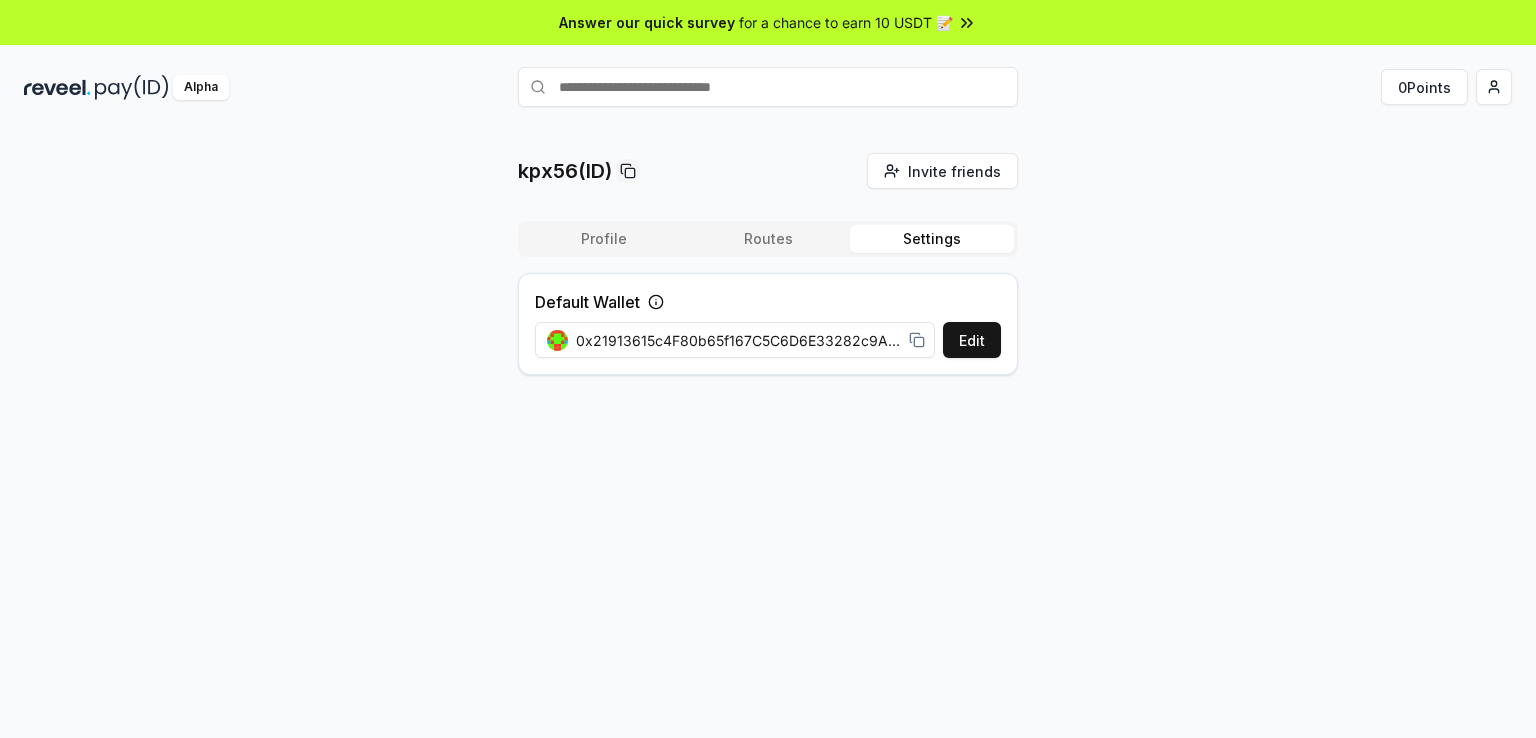 click on "Settings" at bounding box center (932, 239) 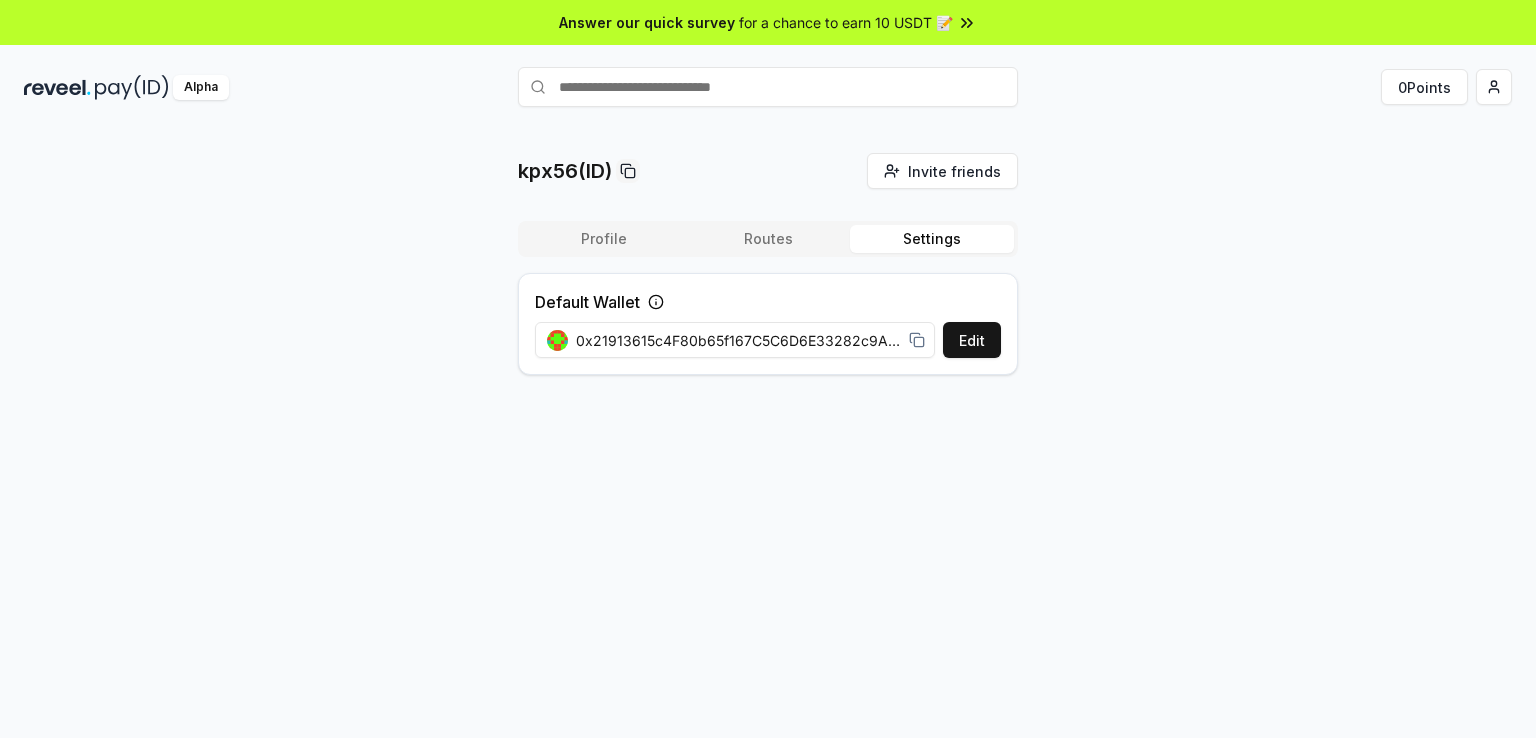drag, startPoint x: 1082, startPoint y: 397, endPoint x: 1032, endPoint y: 352, distance: 67.26812 